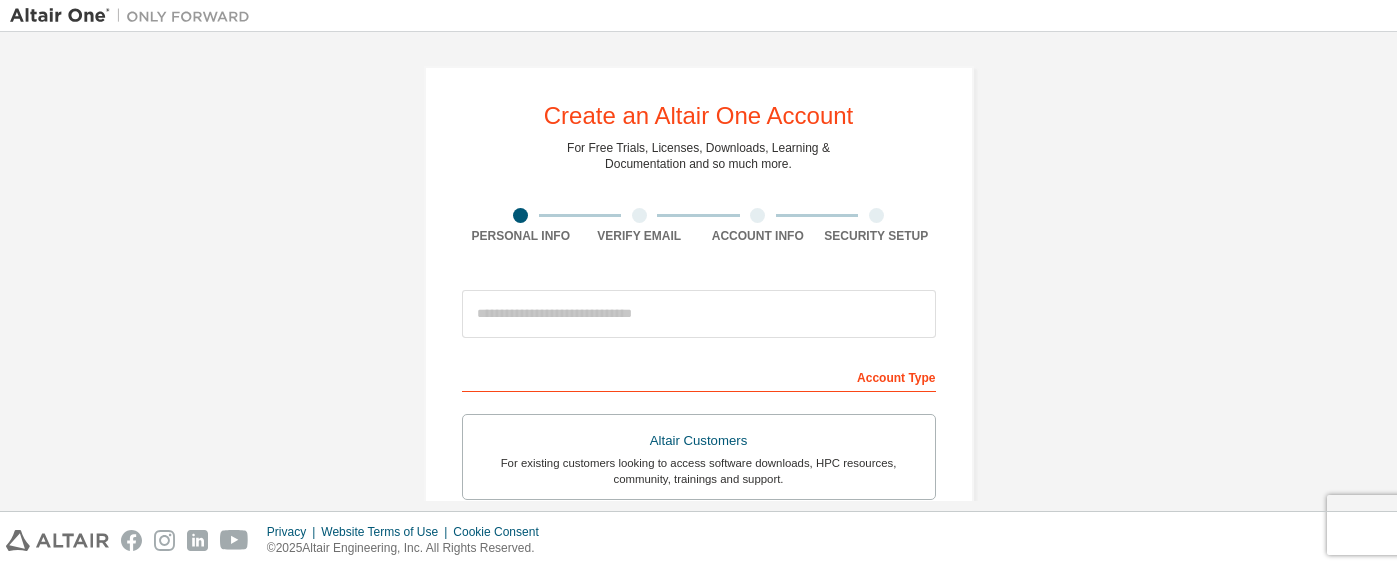 scroll, scrollTop: 0, scrollLeft: 0, axis: both 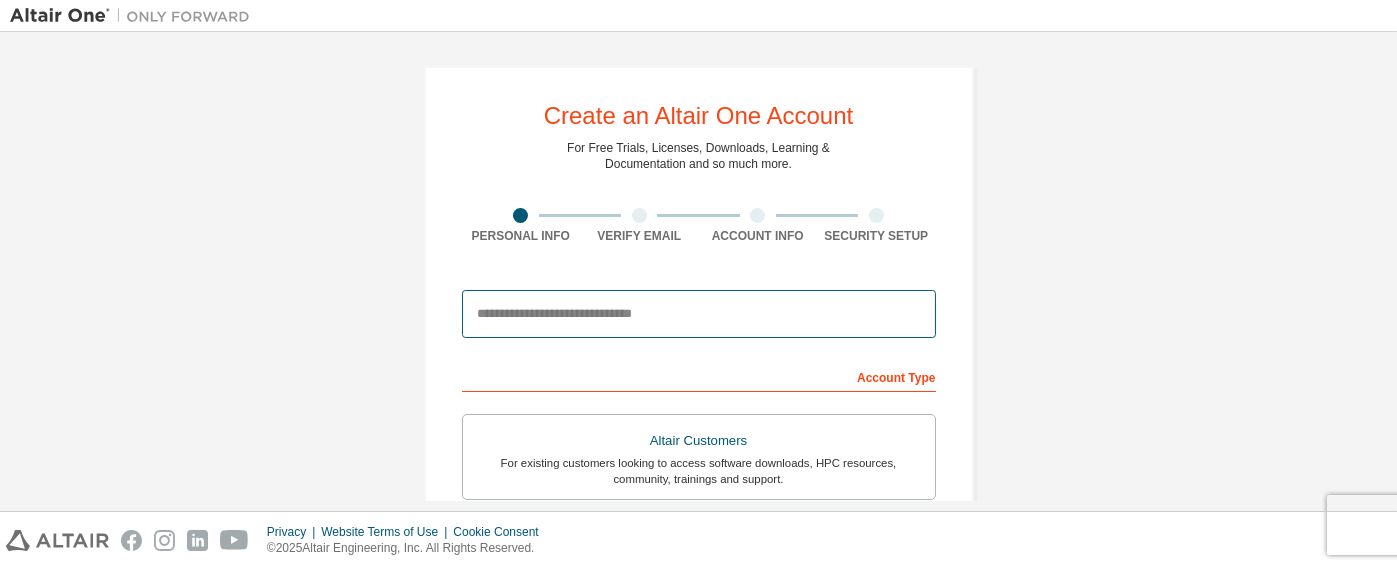 click at bounding box center [699, 314] 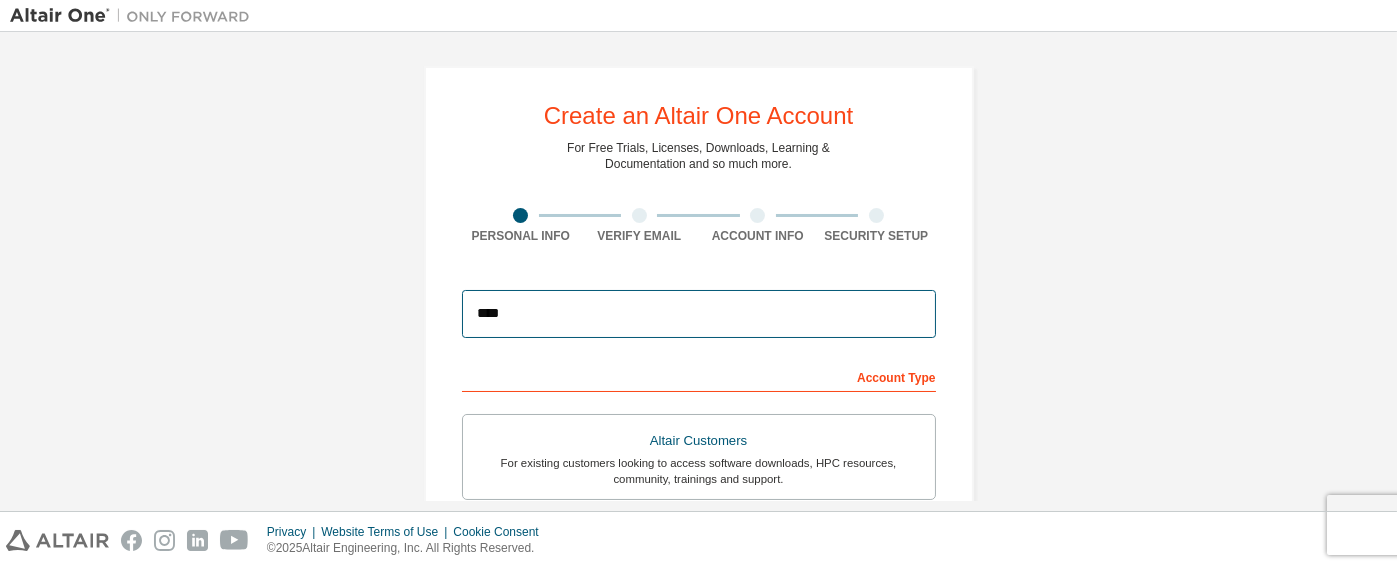 type on "**********" 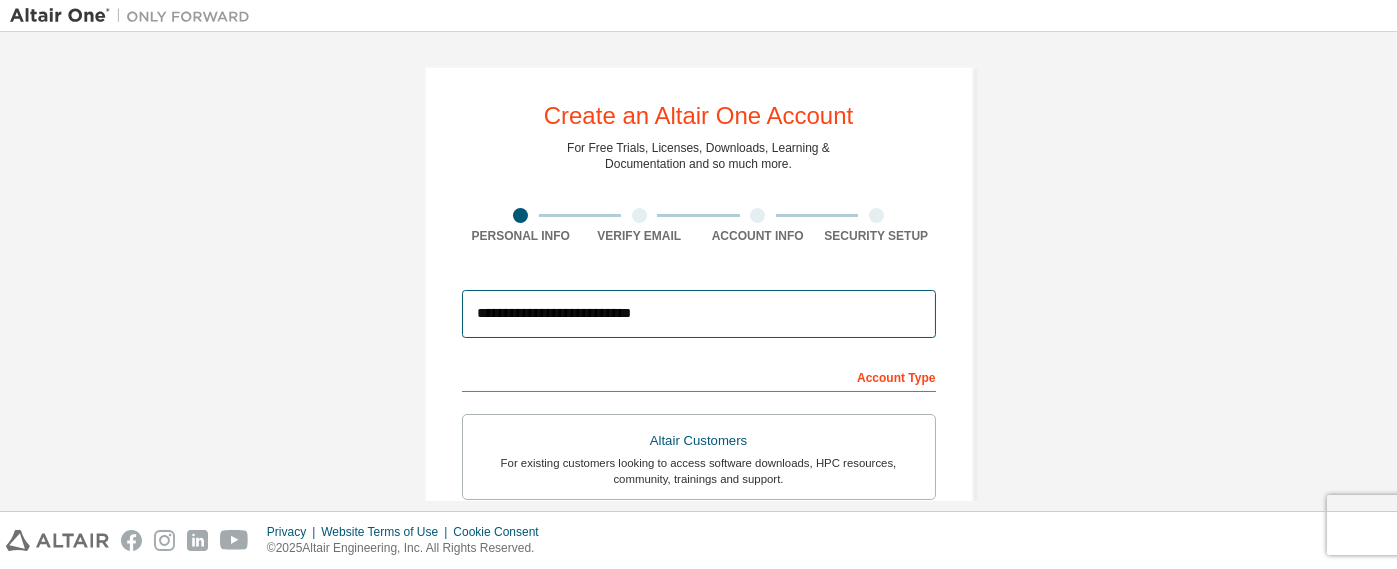 click on "**********" at bounding box center (699, 314) 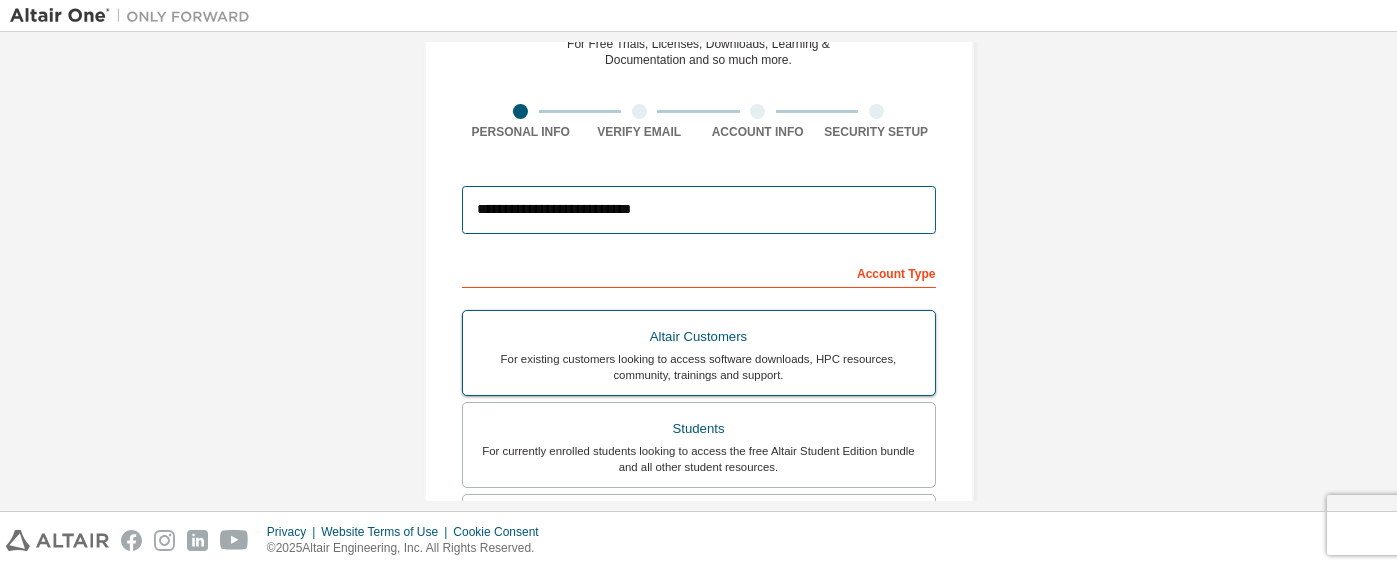 scroll, scrollTop: 84, scrollLeft: 0, axis: vertical 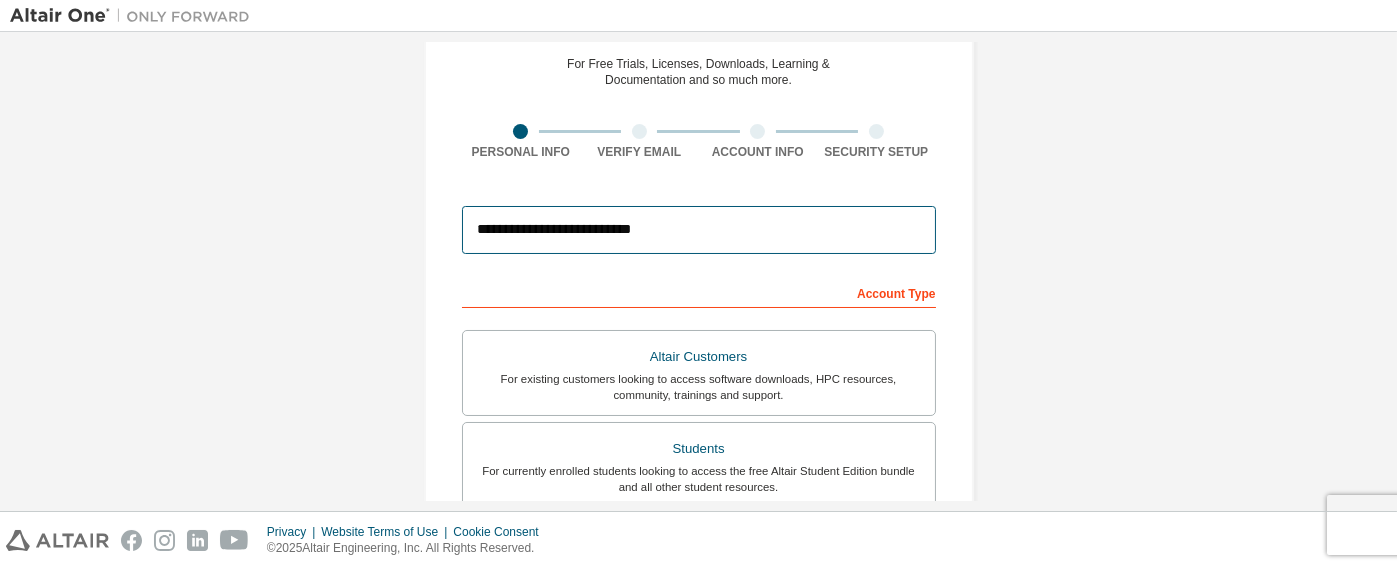 click on "**********" at bounding box center [699, 230] 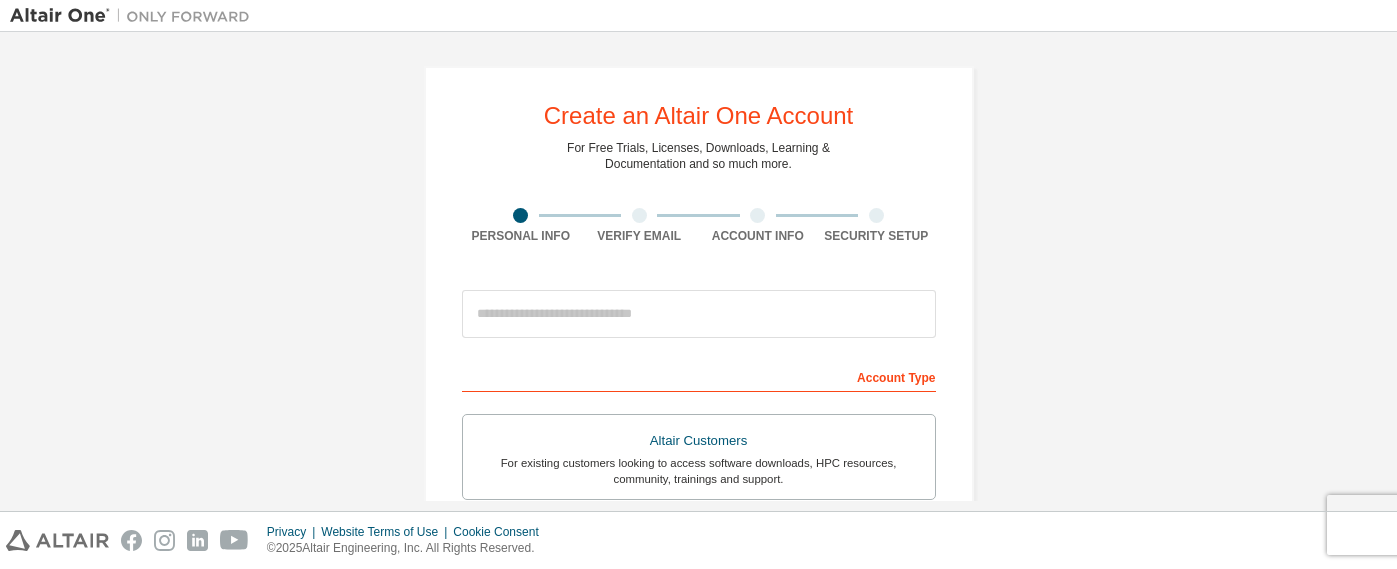 scroll, scrollTop: 0, scrollLeft: 0, axis: both 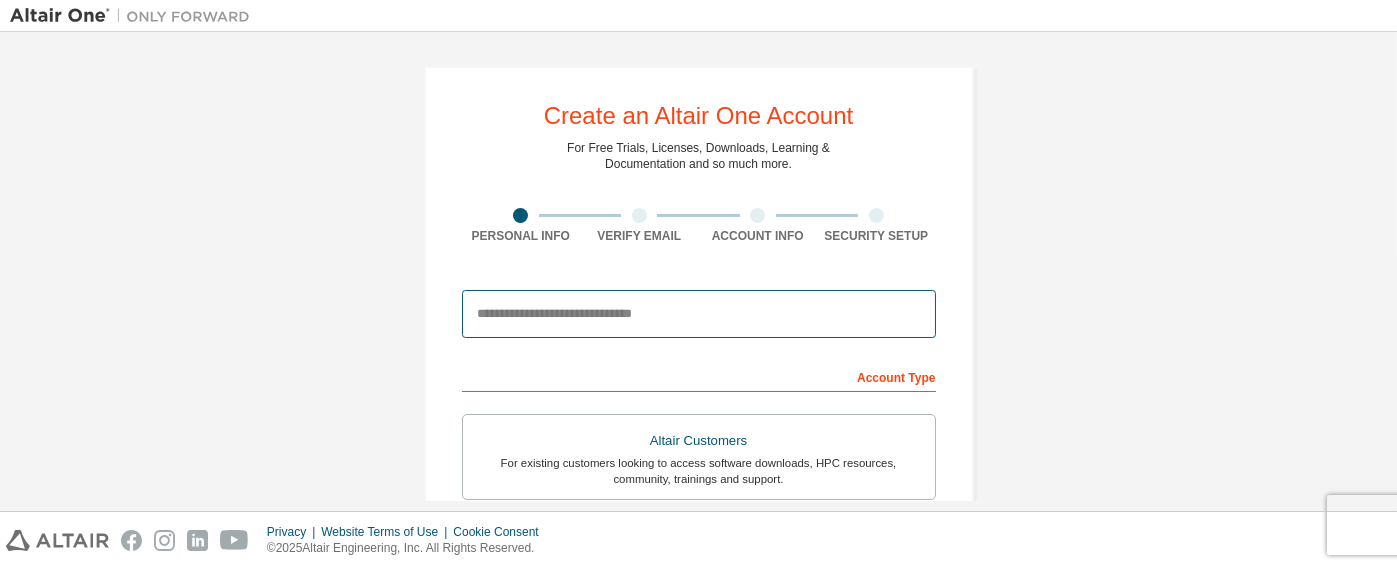 click at bounding box center (699, 314) 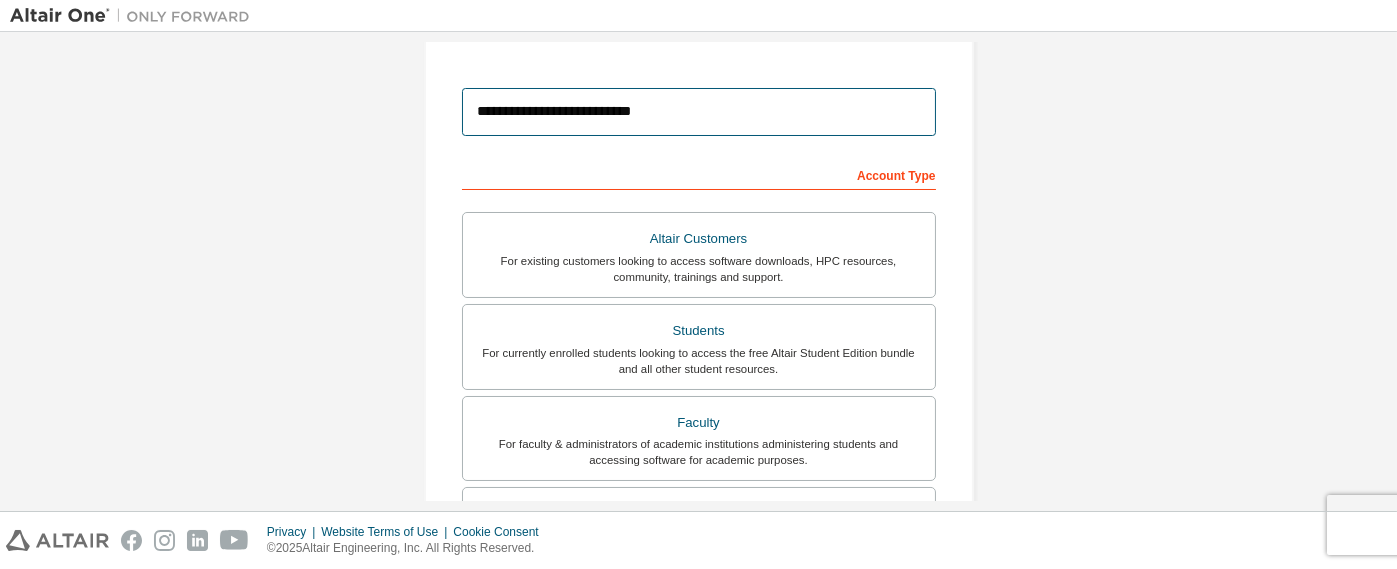 scroll, scrollTop: 202, scrollLeft: 0, axis: vertical 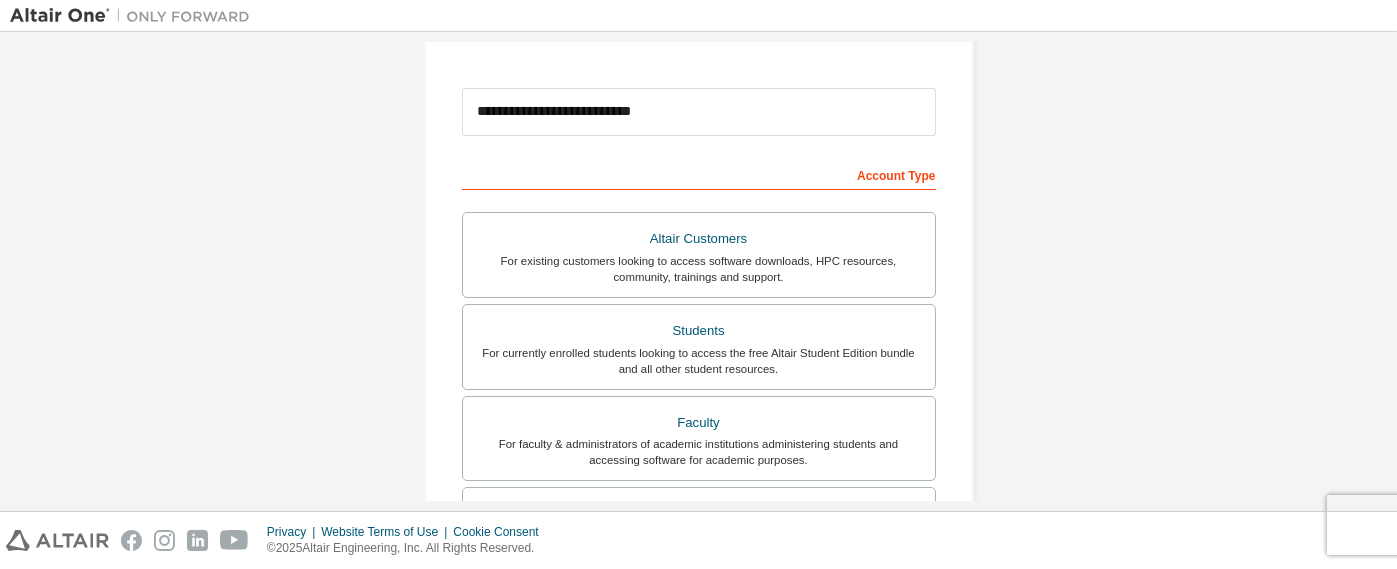 click on "Students" at bounding box center (699, 331) 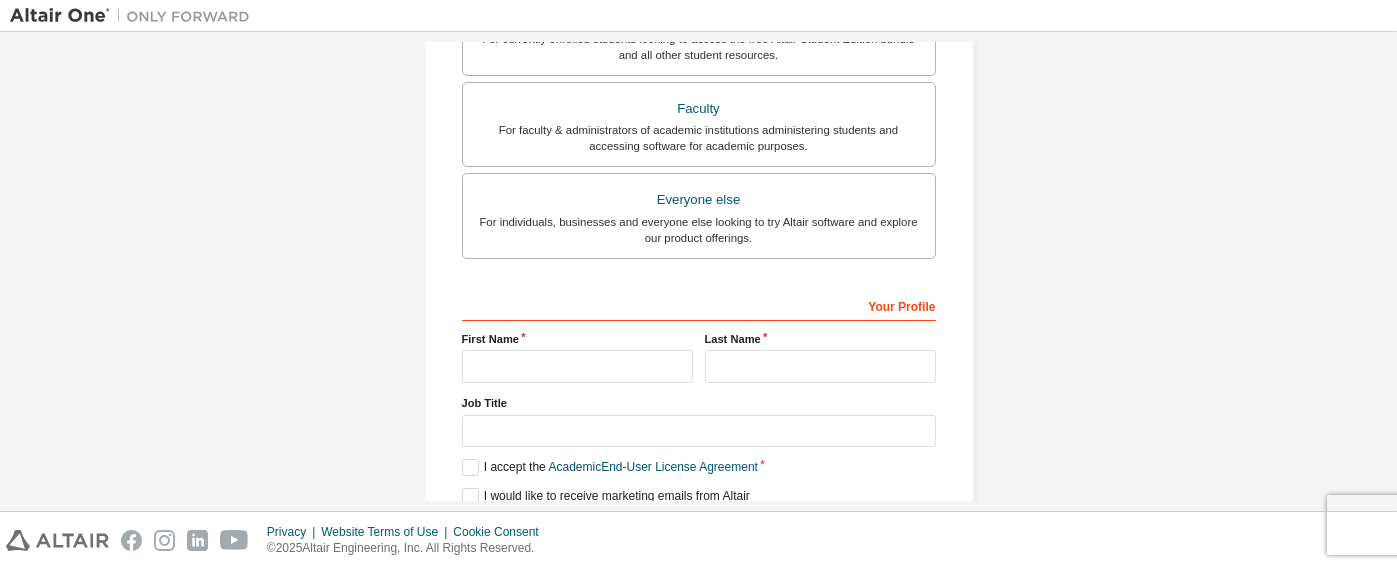 scroll, scrollTop: 544, scrollLeft: 0, axis: vertical 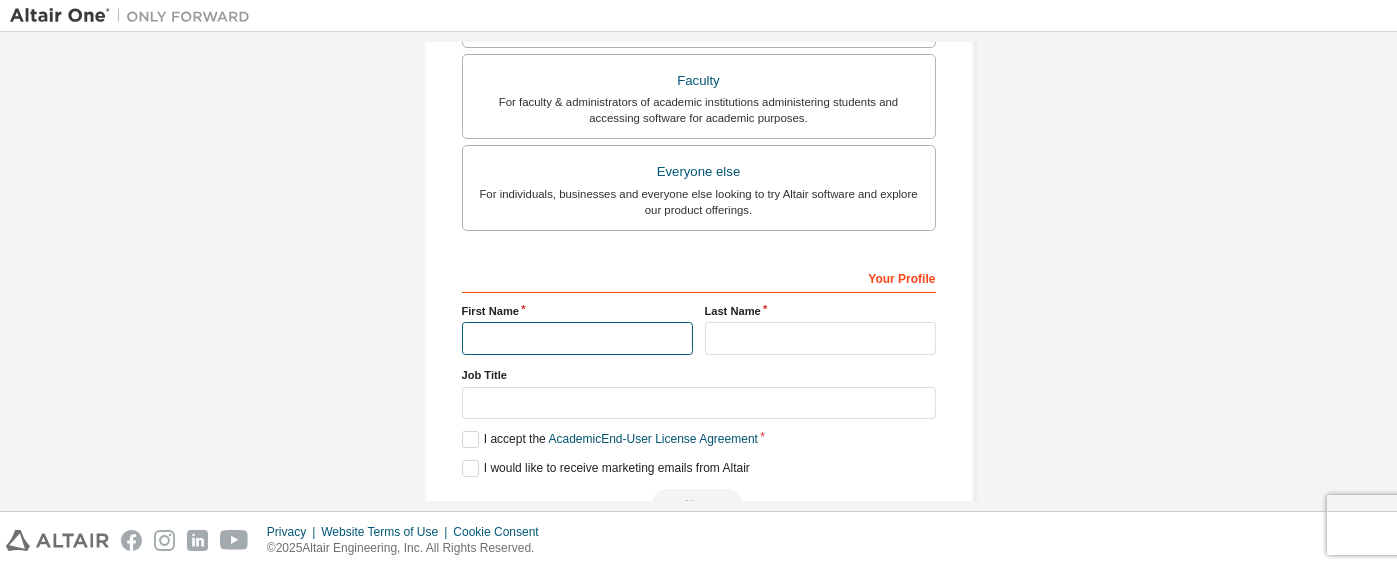 click at bounding box center (577, 338) 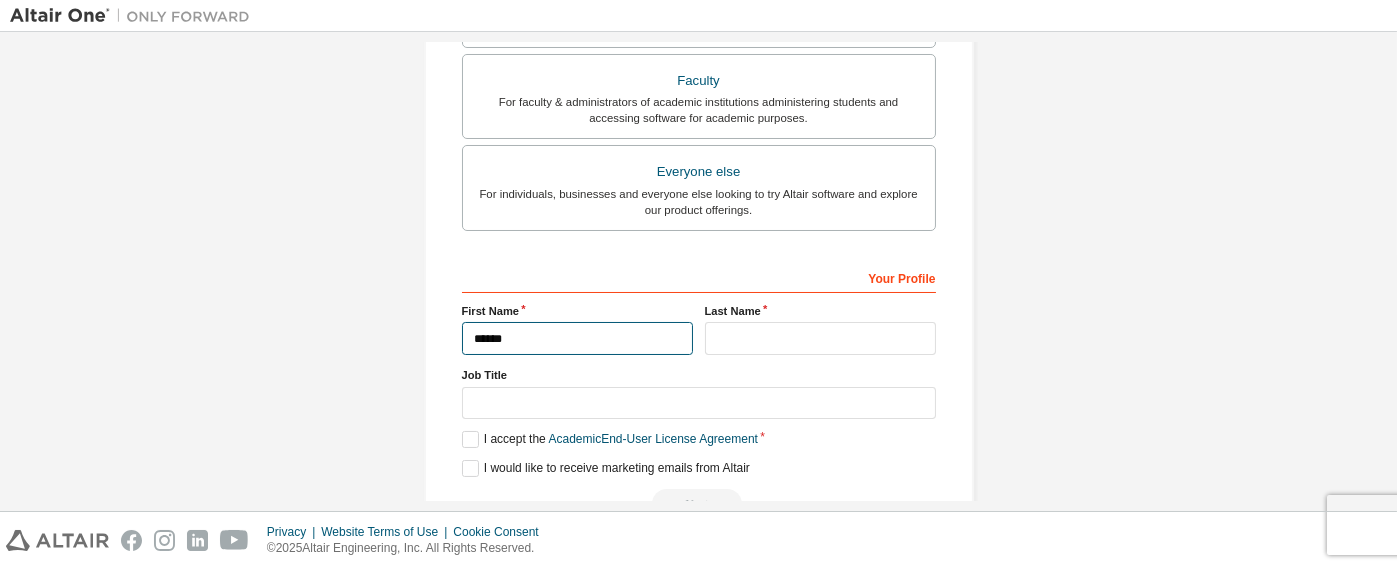 type on "******" 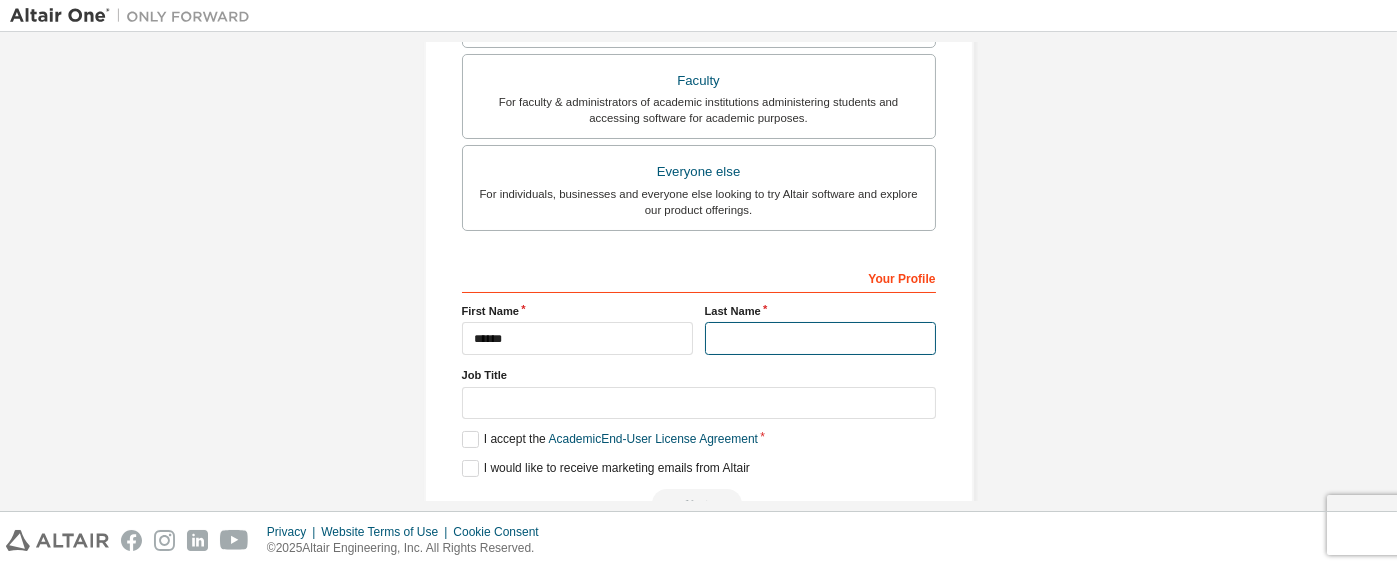 click at bounding box center (820, 338) 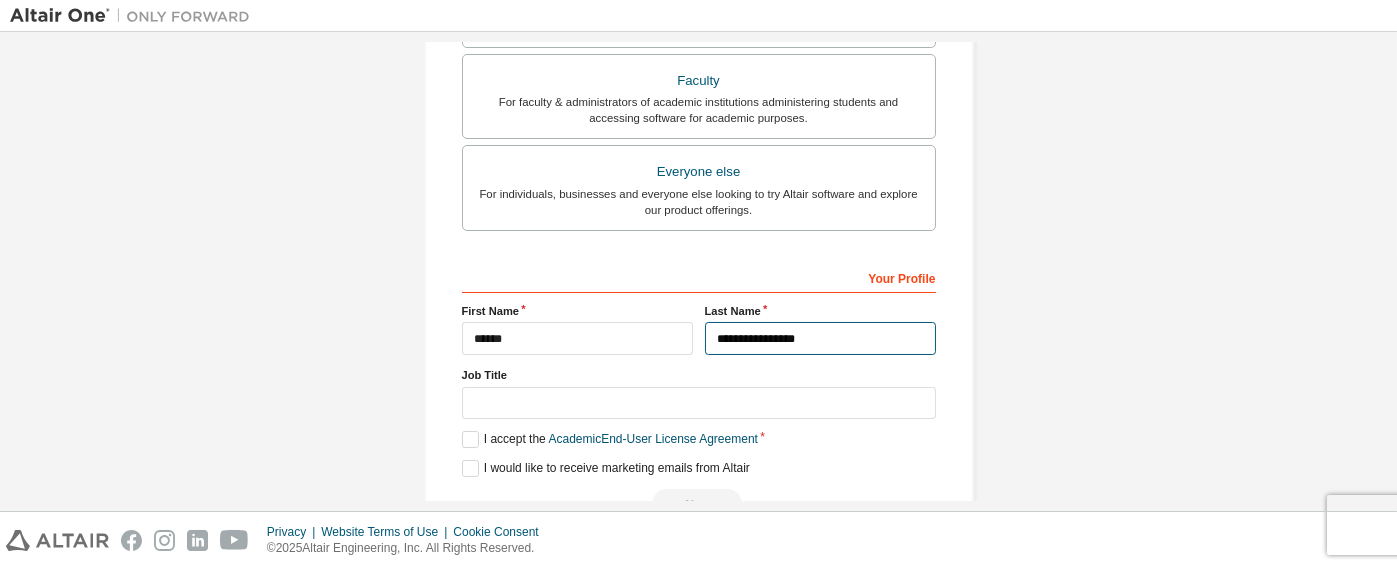 type on "**********" 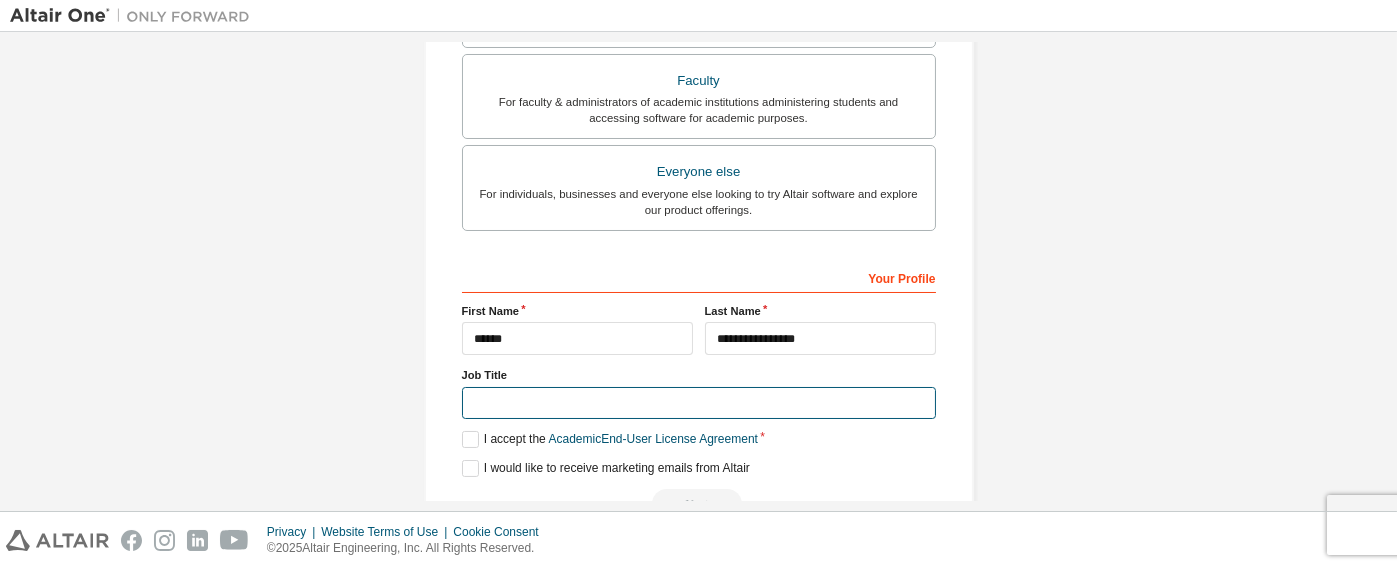 click at bounding box center (699, 403) 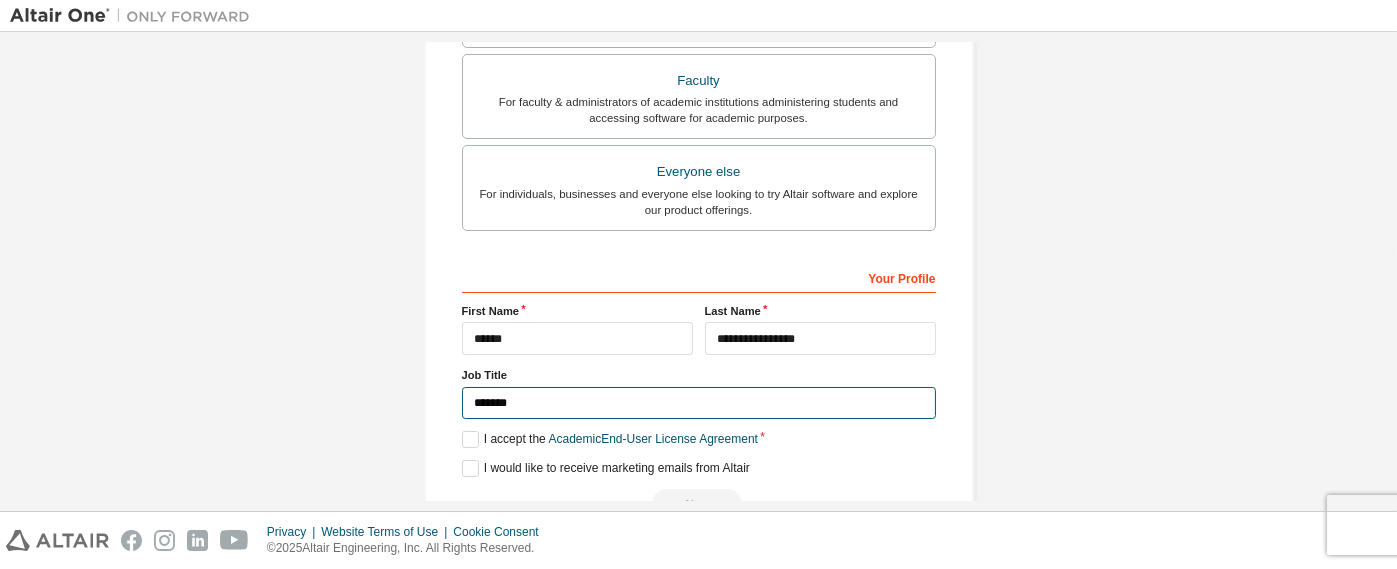 scroll, scrollTop: 594, scrollLeft: 0, axis: vertical 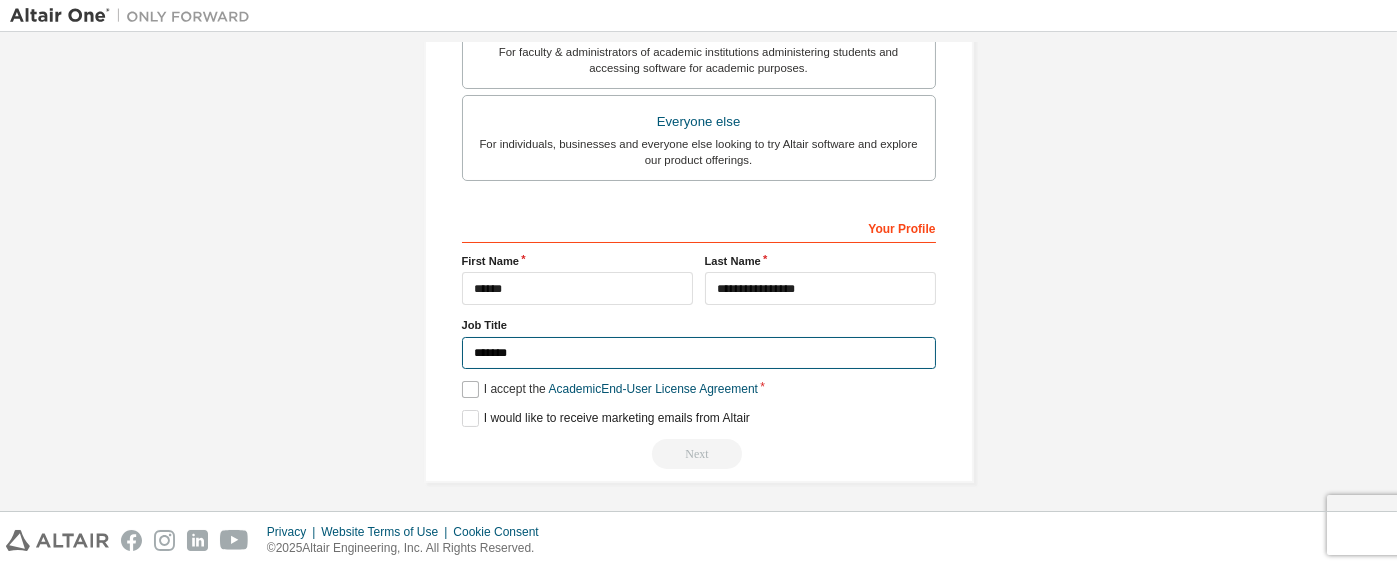 type on "*******" 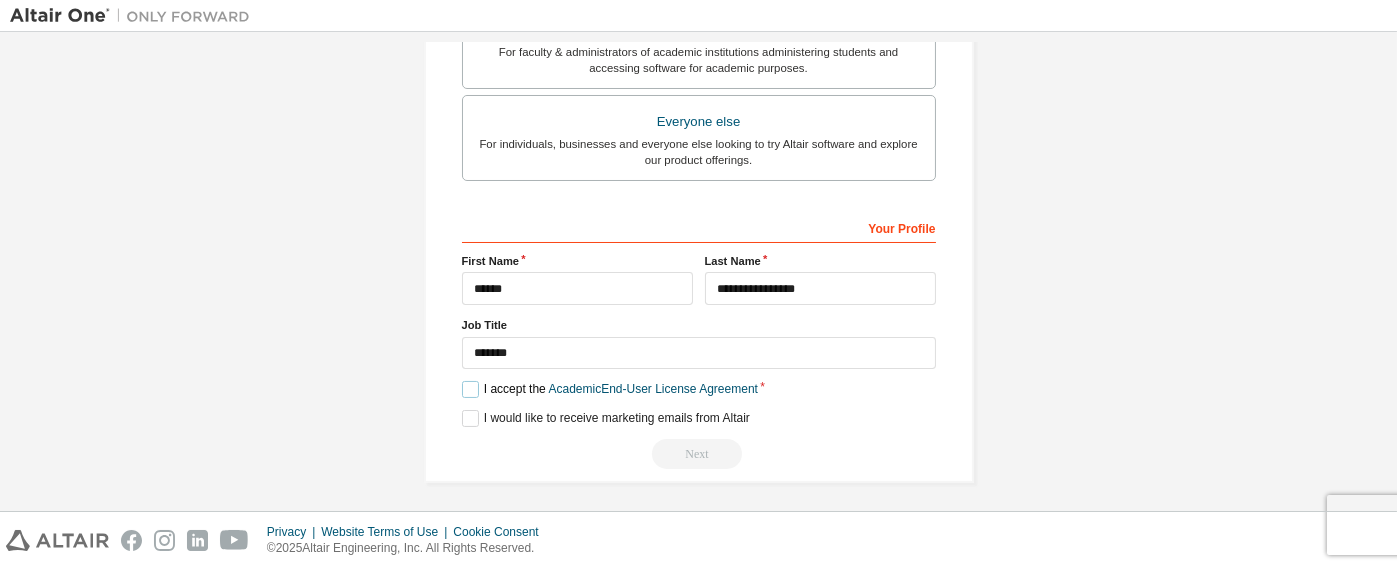 click on "I accept the   Academic   End-User License Agreement" at bounding box center (610, 389) 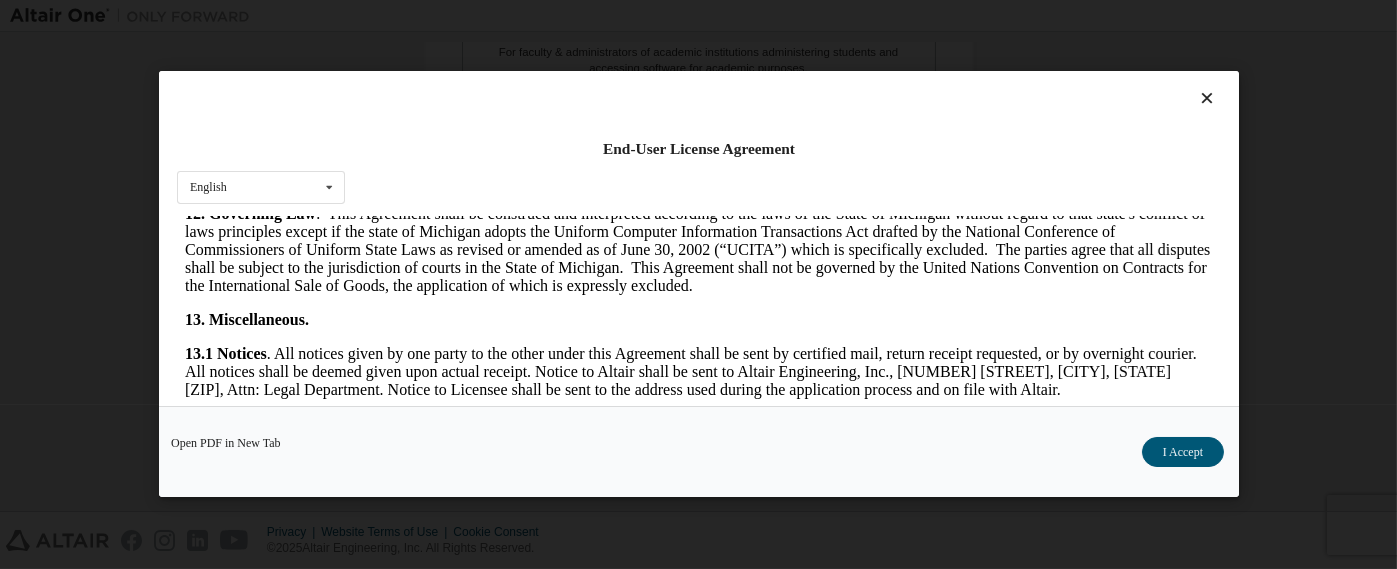 scroll, scrollTop: 3494, scrollLeft: 0, axis: vertical 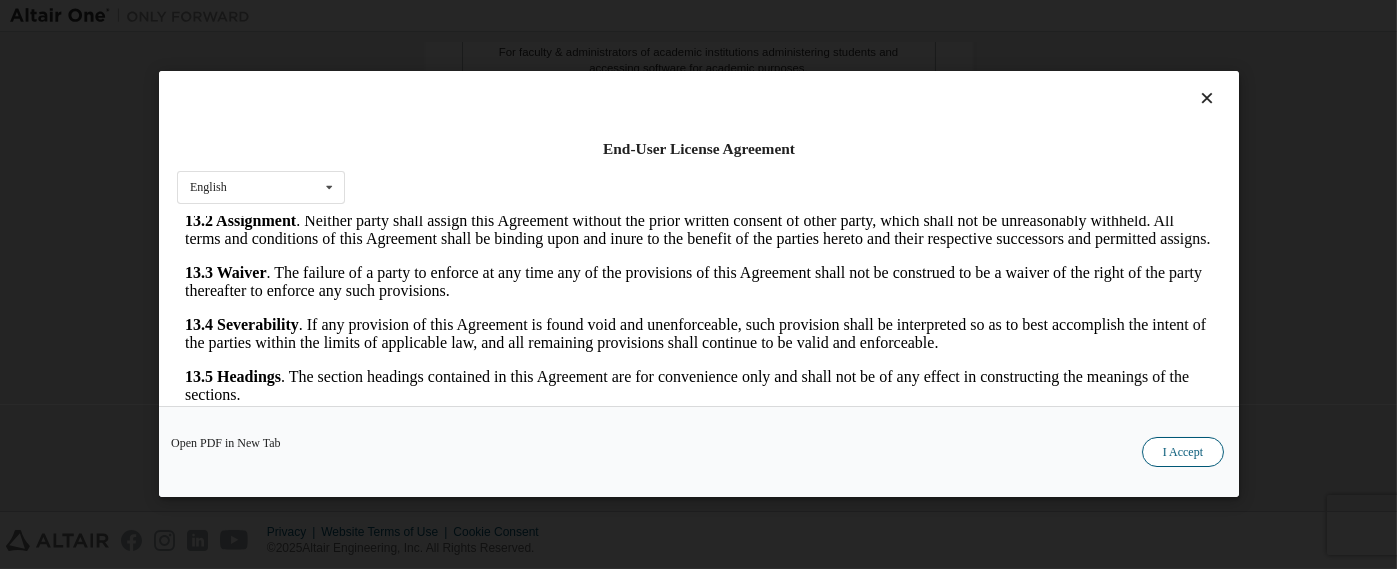 click on "I Accept" at bounding box center [1182, 453] 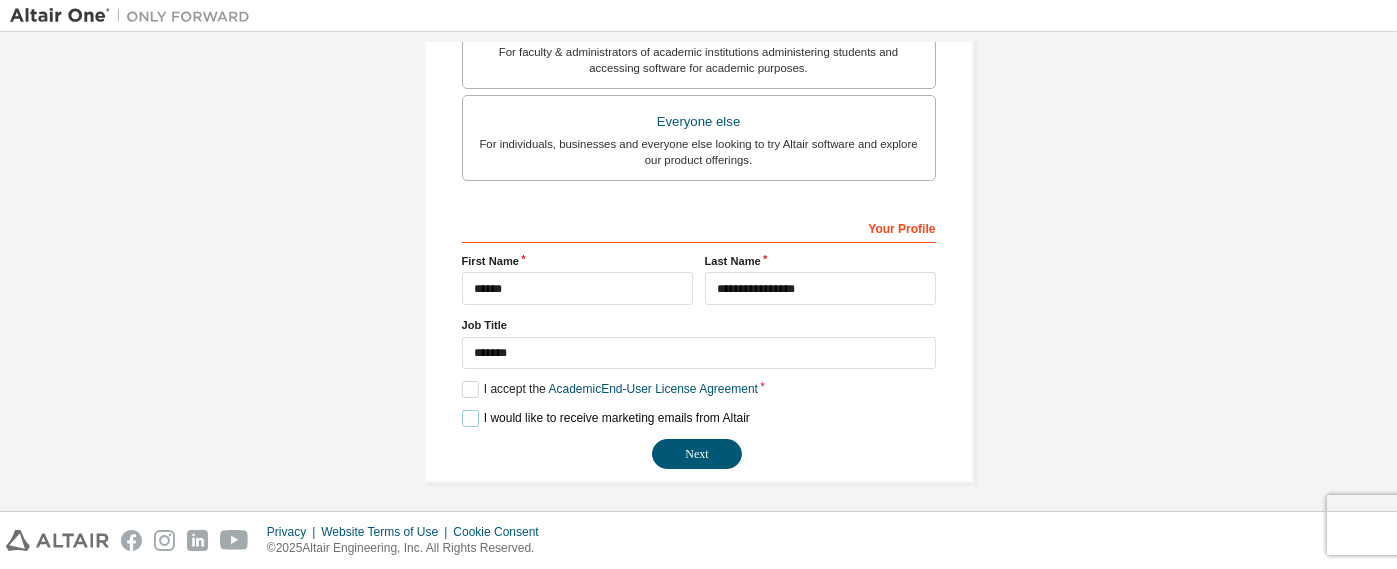 click on "I would like to receive marketing emails from Altair" at bounding box center [606, 418] 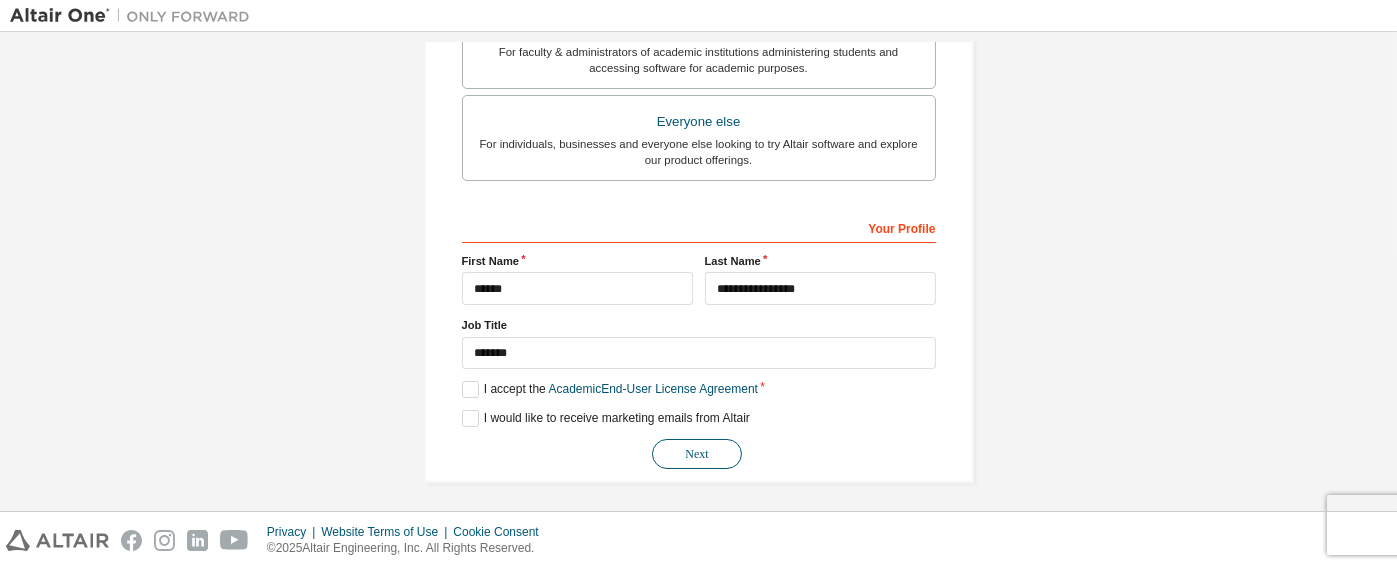 click on "Next" at bounding box center [697, 454] 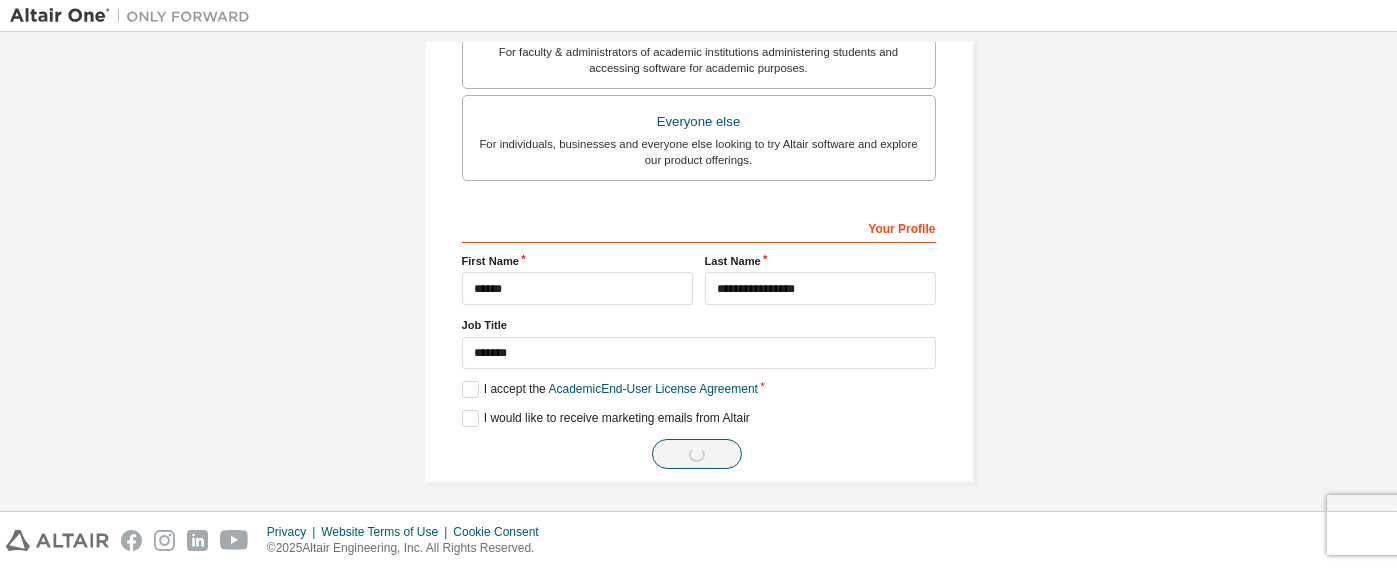 scroll, scrollTop: 16, scrollLeft: 0, axis: vertical 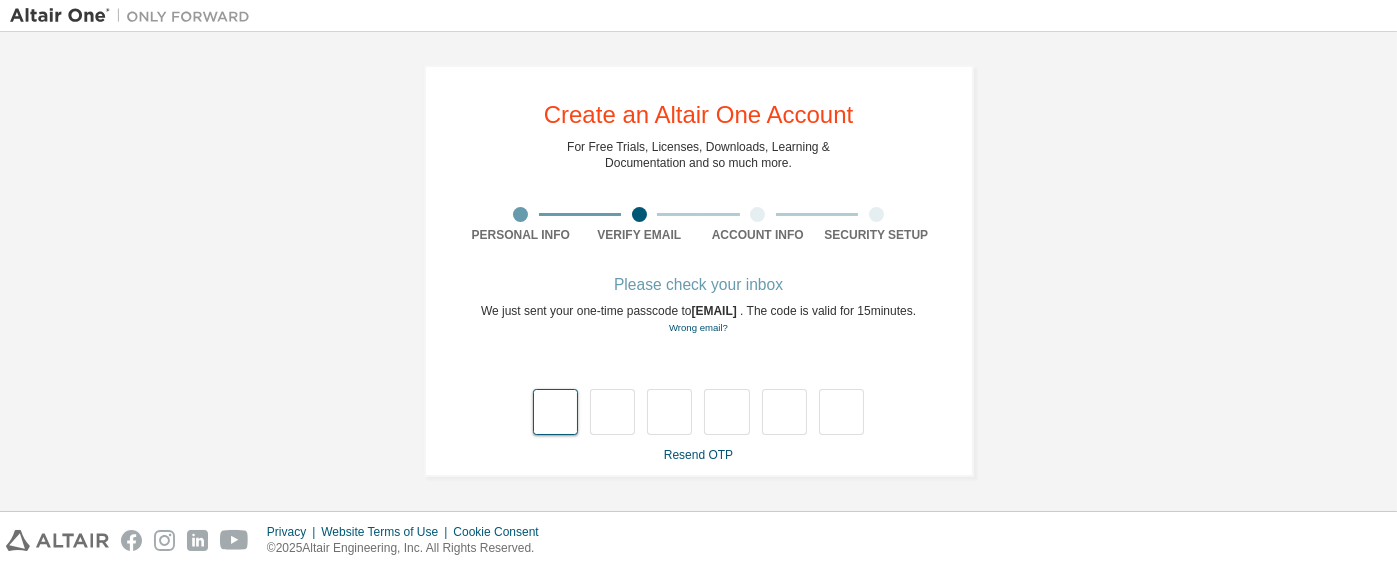 type on "*" 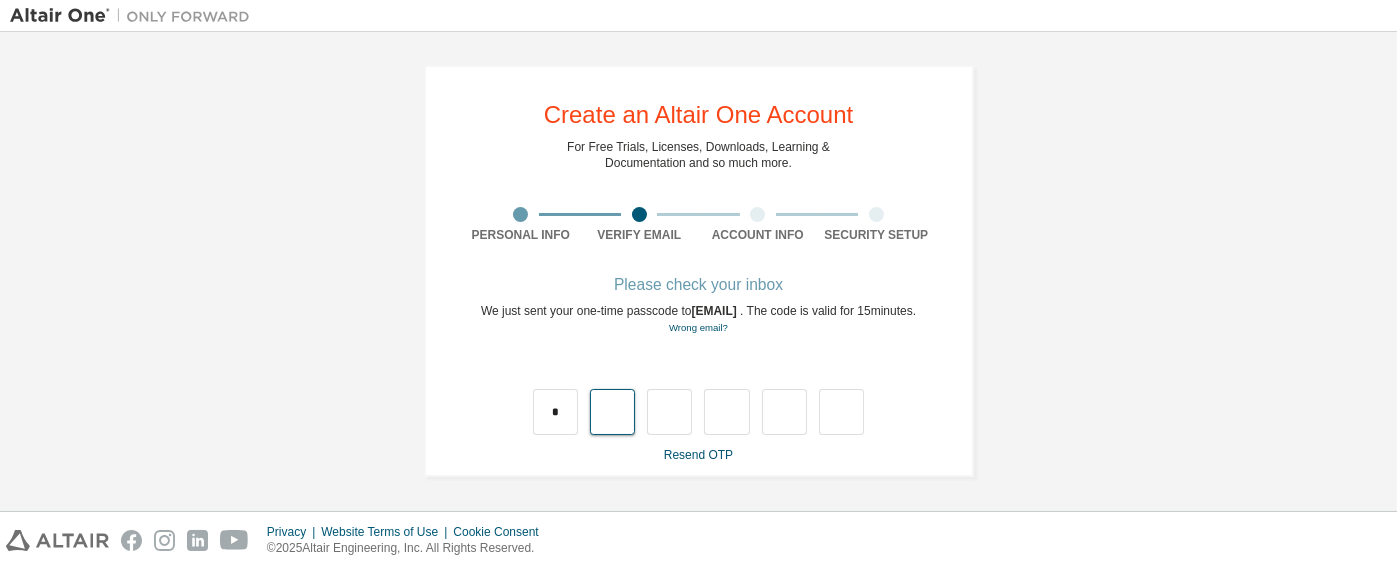 type on "*" 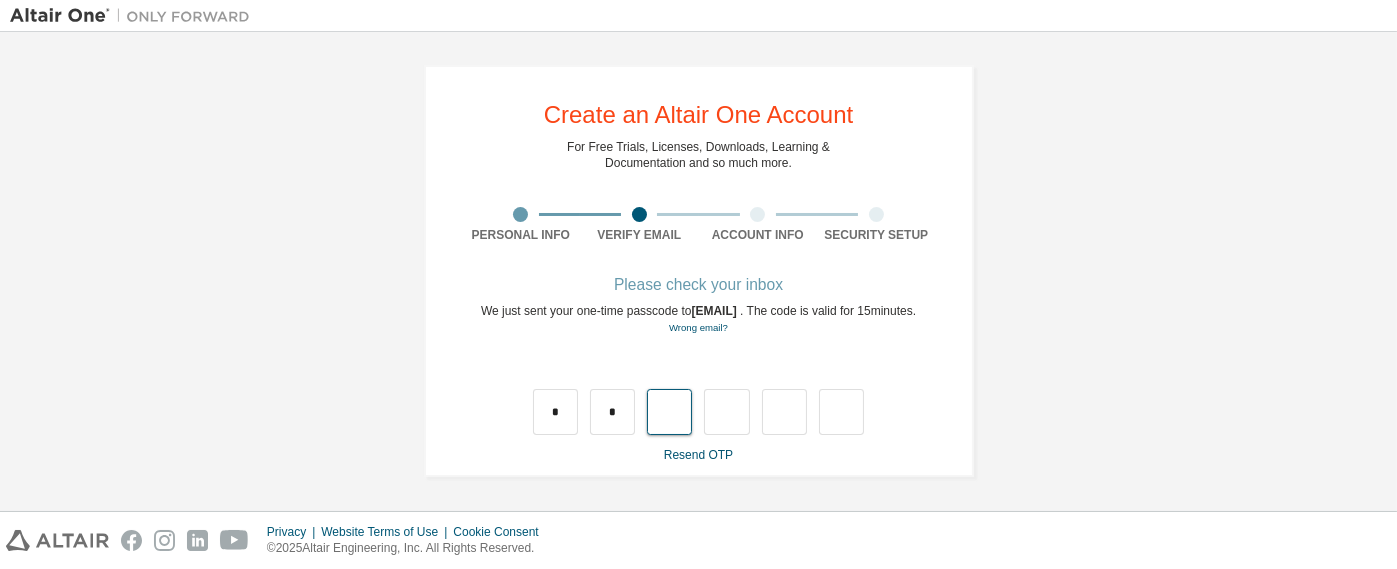 type on "*" 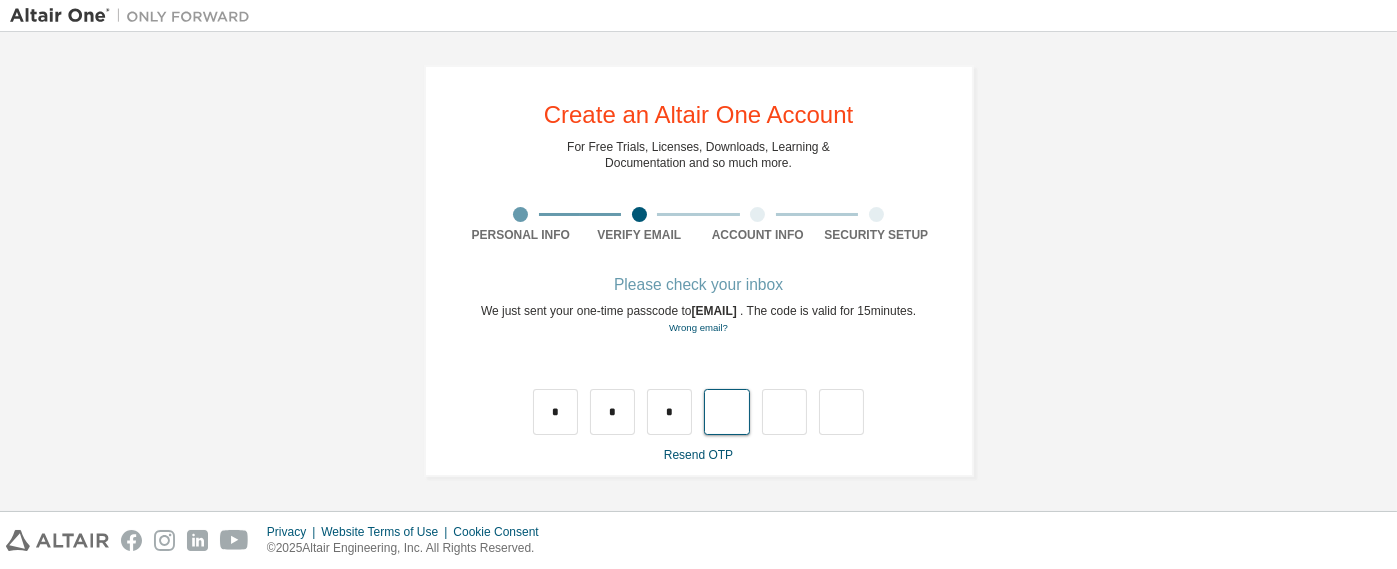 type on "*" 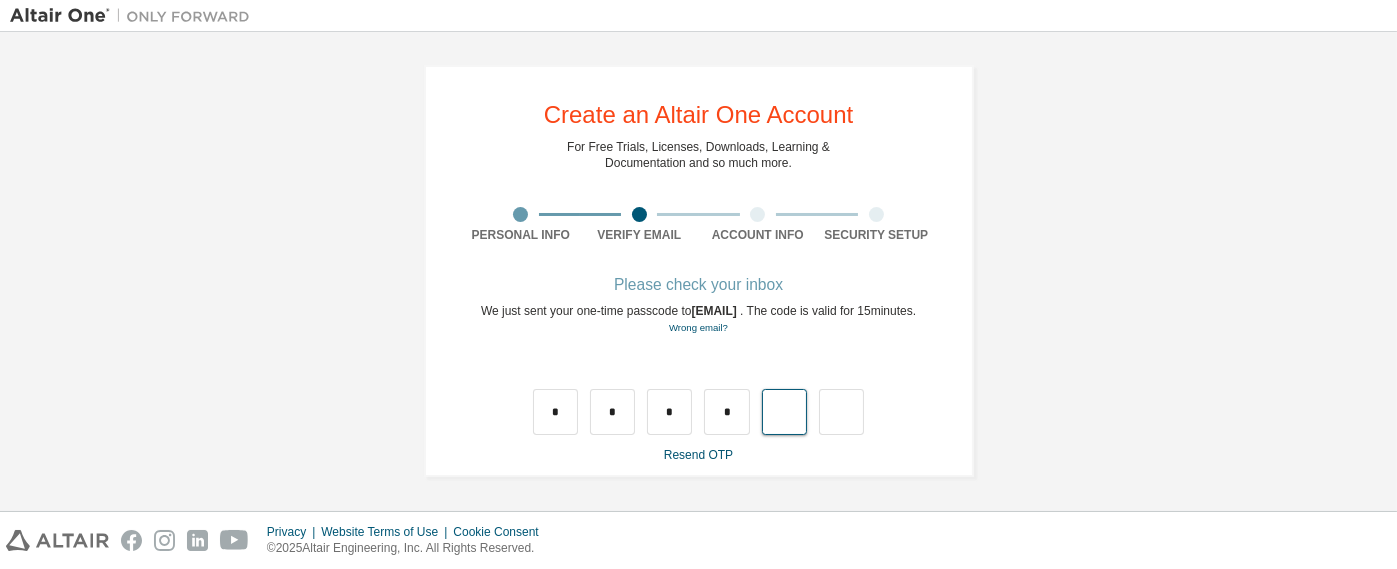 type on "*" 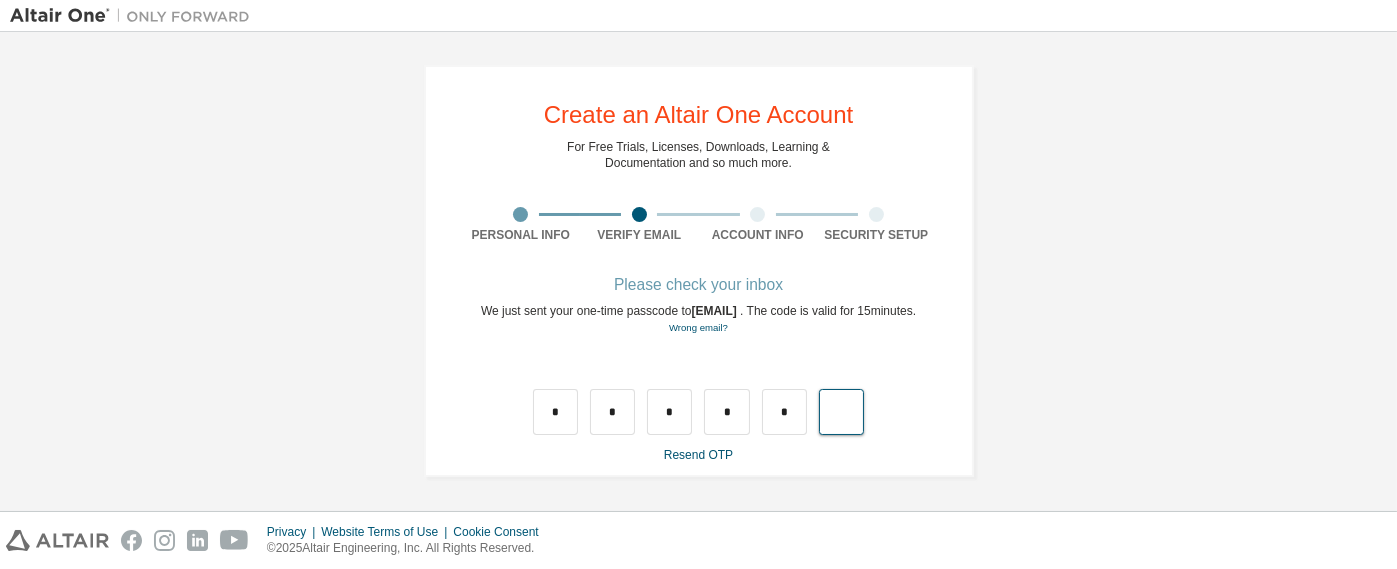 type on "*" 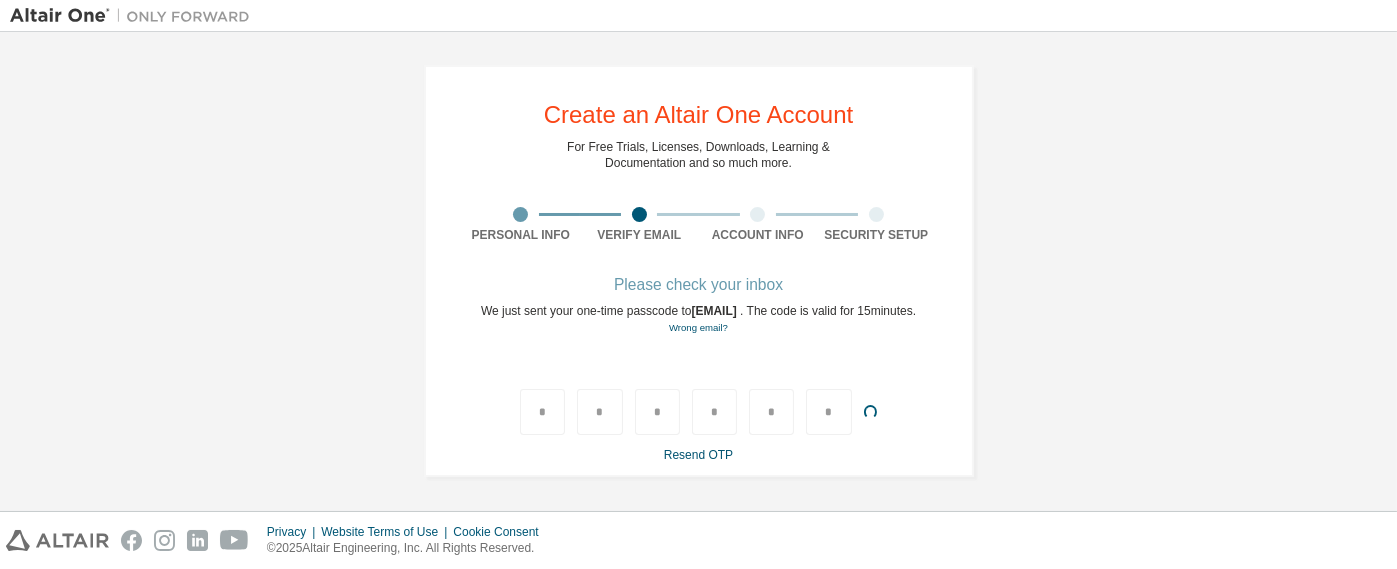 scroll, scrollTop: 0, scrollLeft: 0, axis: both 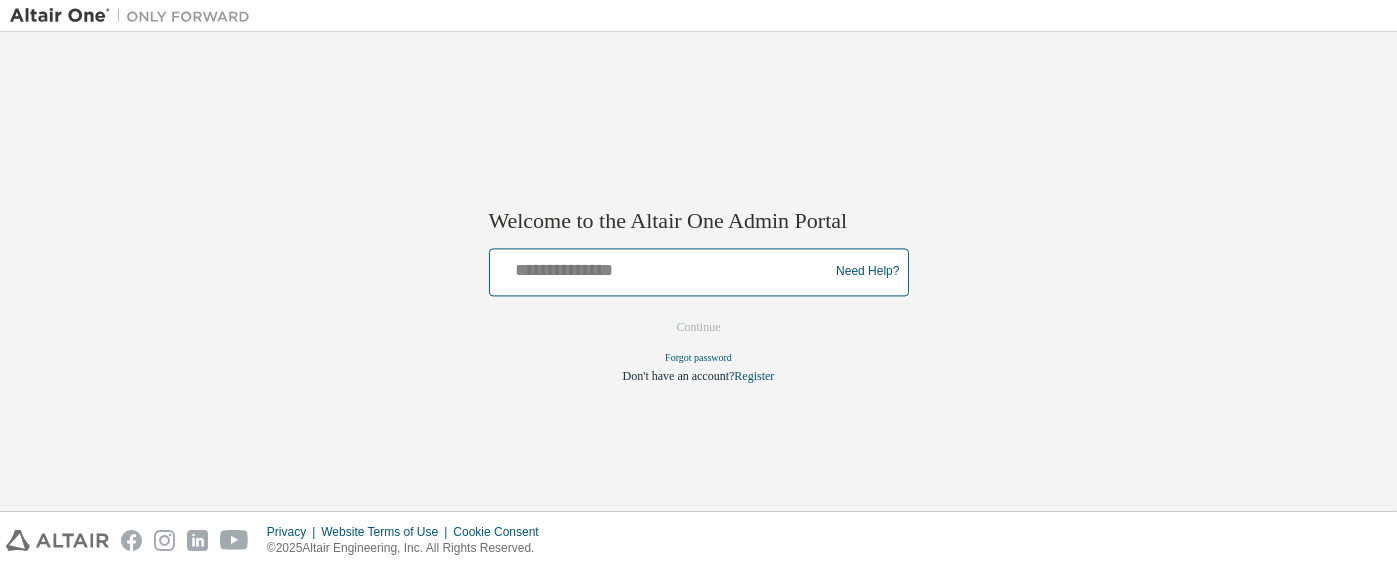 click at bounding box center (662, 267) 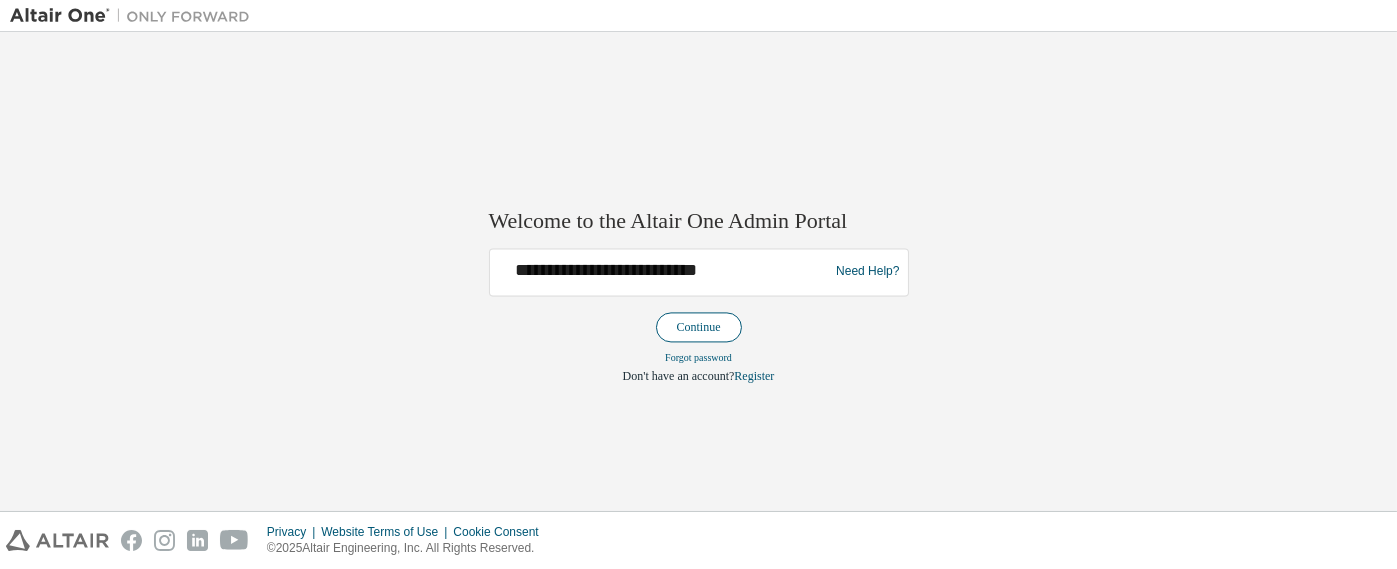 click on "Continue" at bounding box center [699, 327] 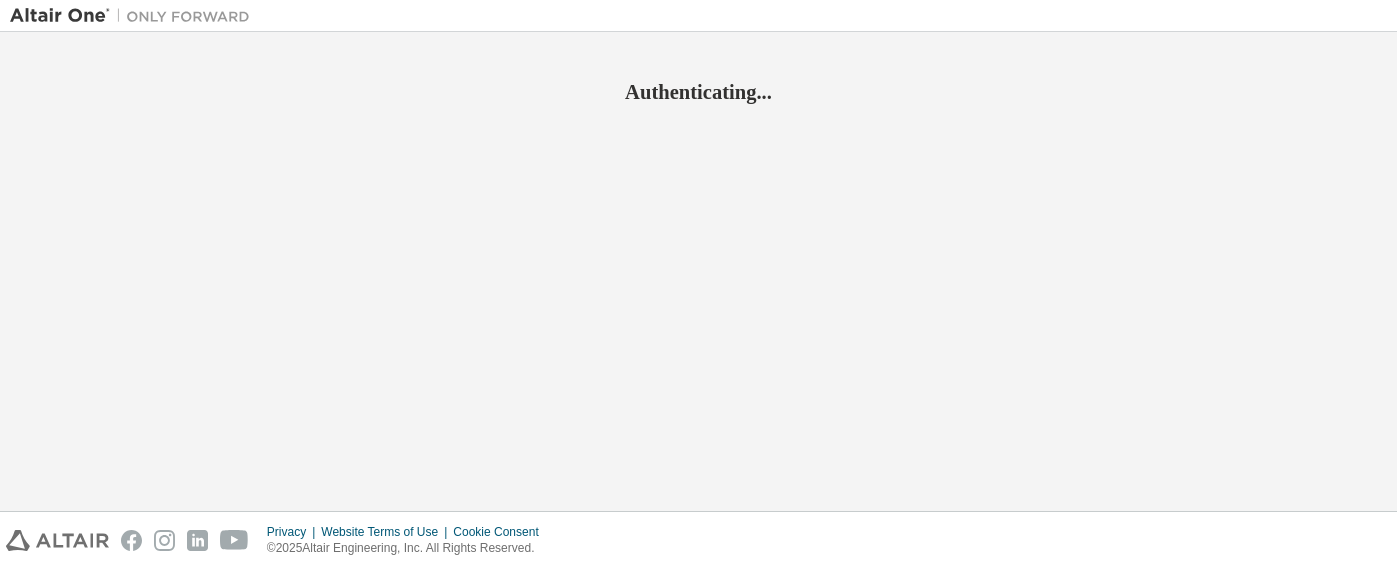 scroll, scrollTop: 0, scrollLeft: 0, axis: both 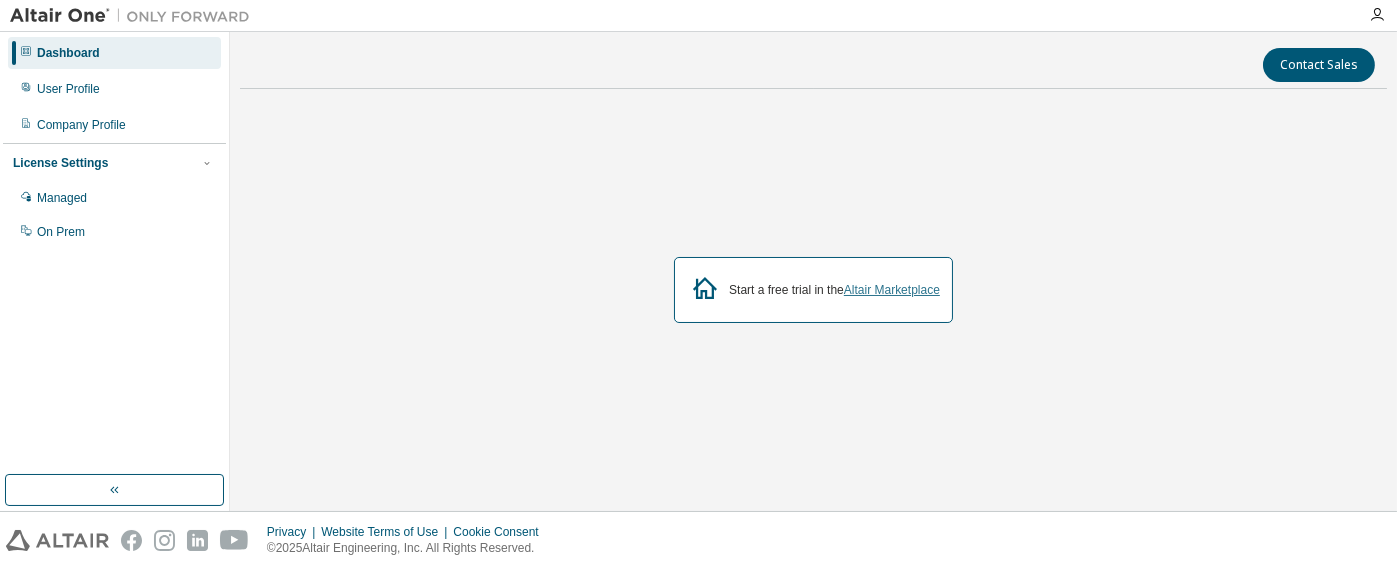 click on "Altair Marketplace" at bounding box center (892, 290) 